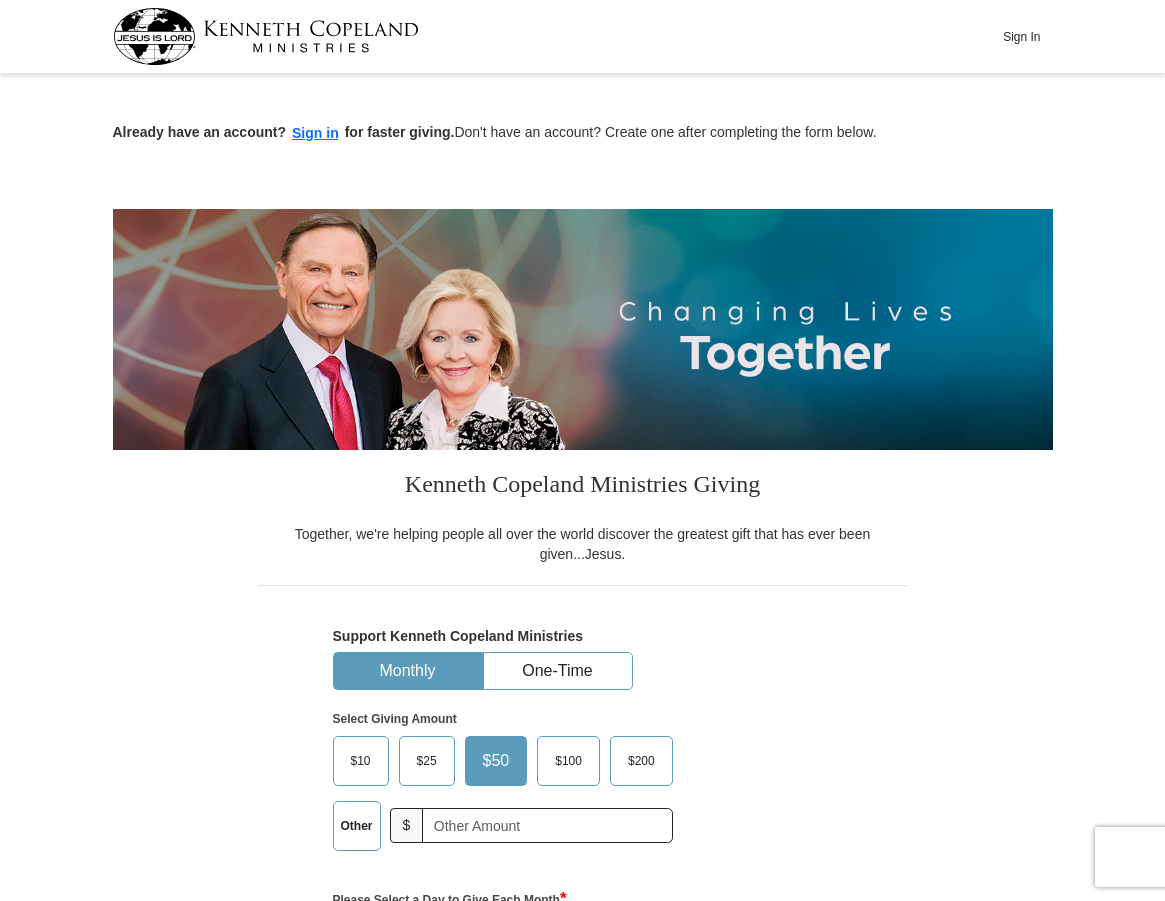 scroll, scrollTop: 224, scrollLeft: 0, axis: vertical 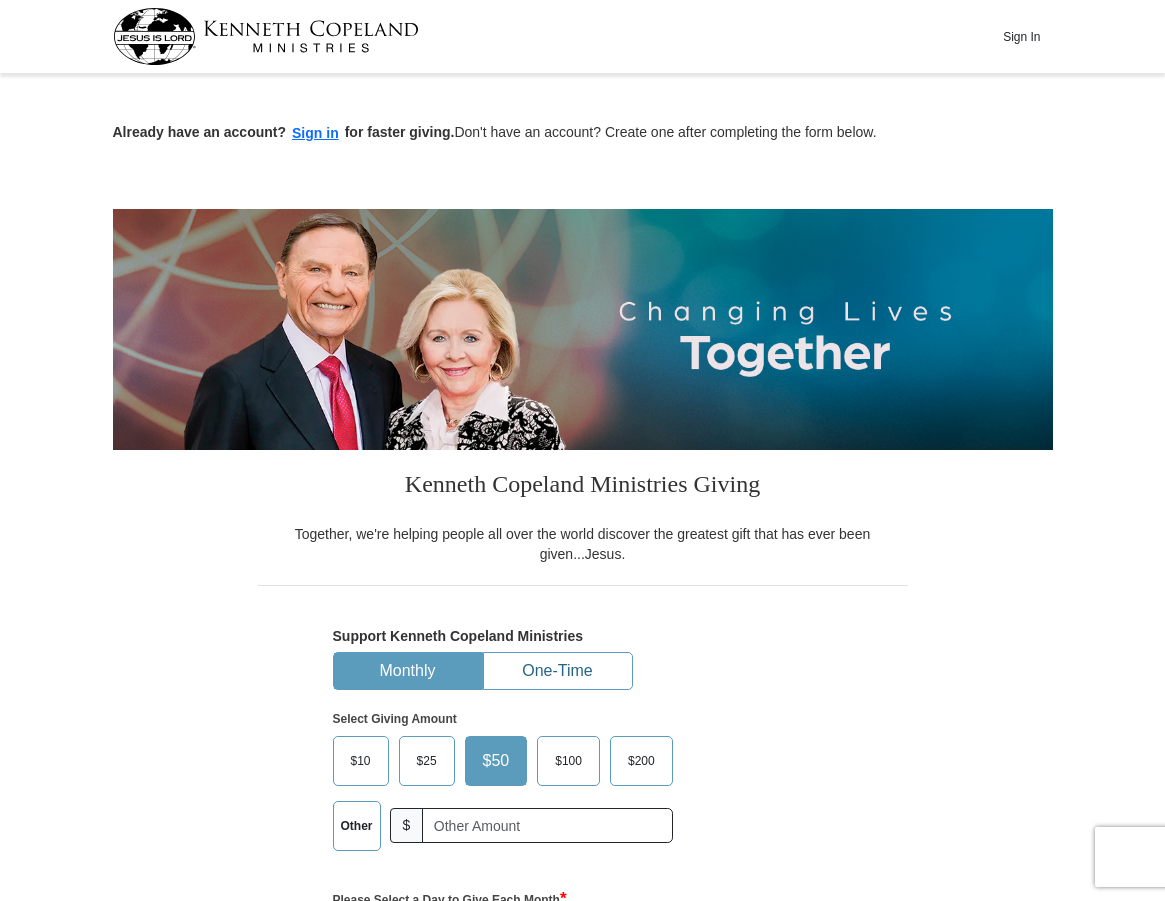 click on "One-Time" at bounding box center [558, 671] 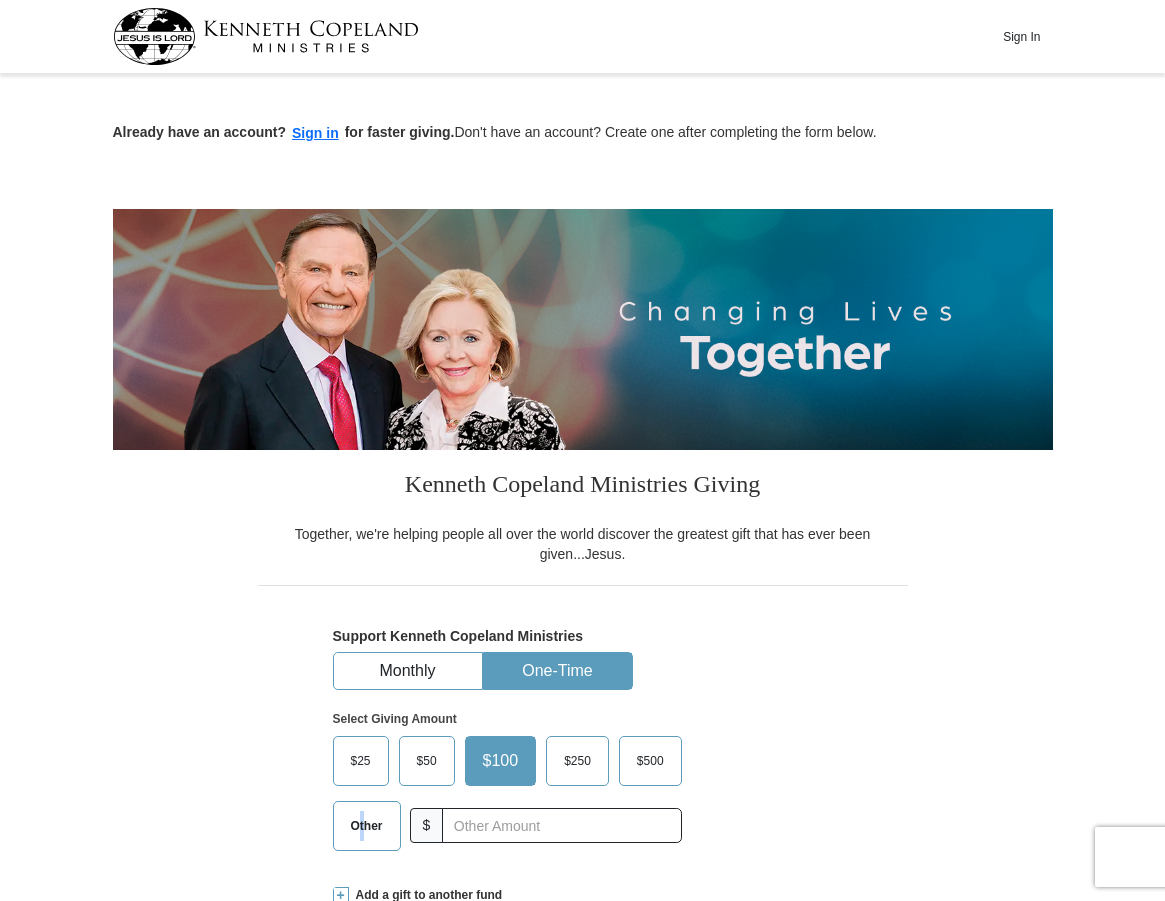 click on "Other" at bounding box center [367, 826] 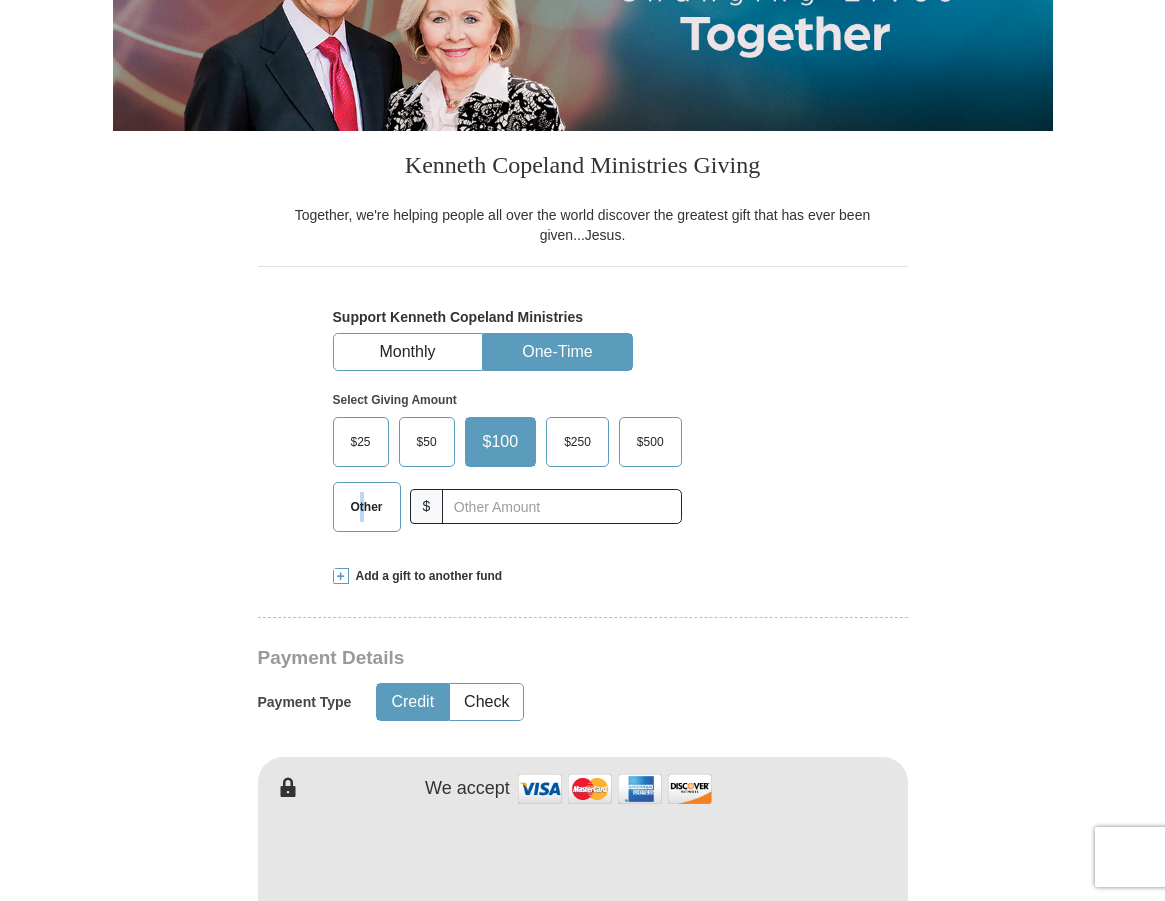 scroll, scrollTop: 400, scrollLeft: 0, axis: vertical 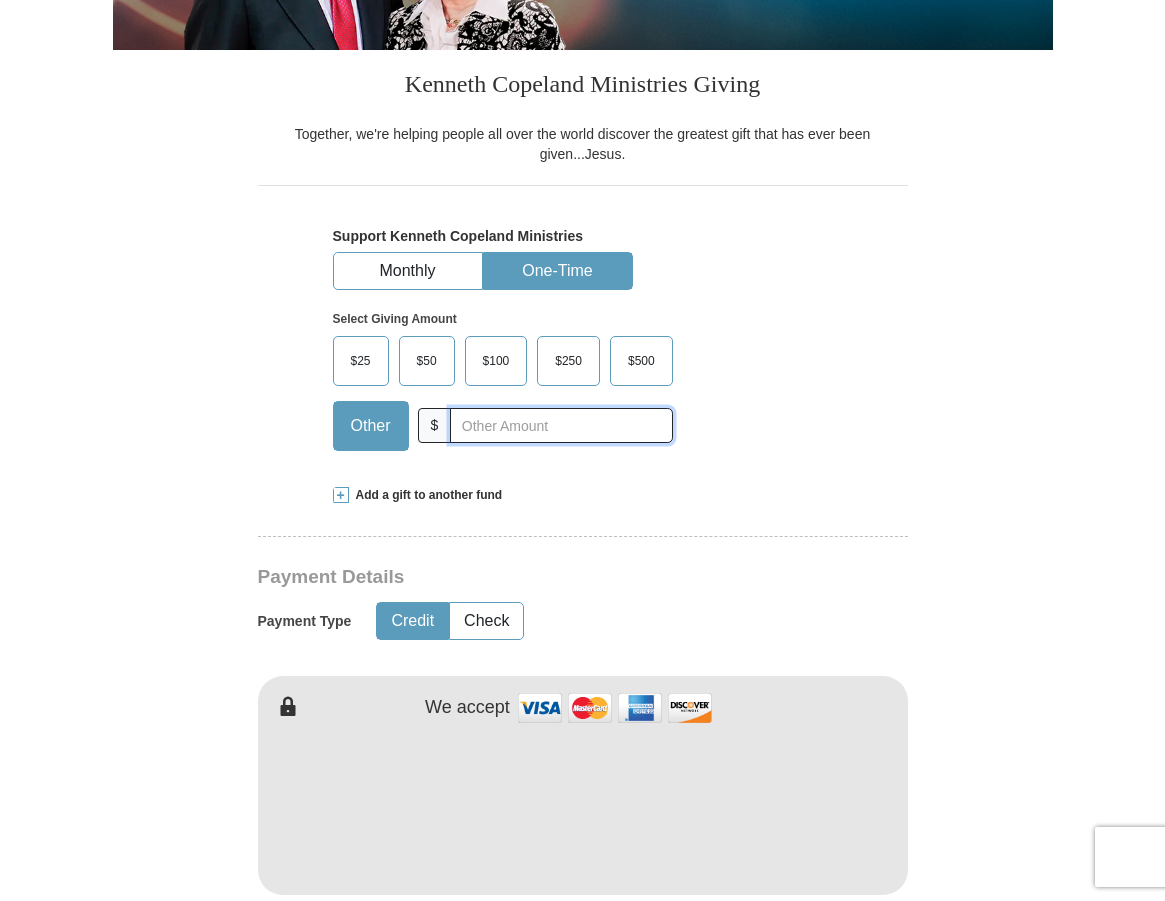 click at bounding box center (561, 425) 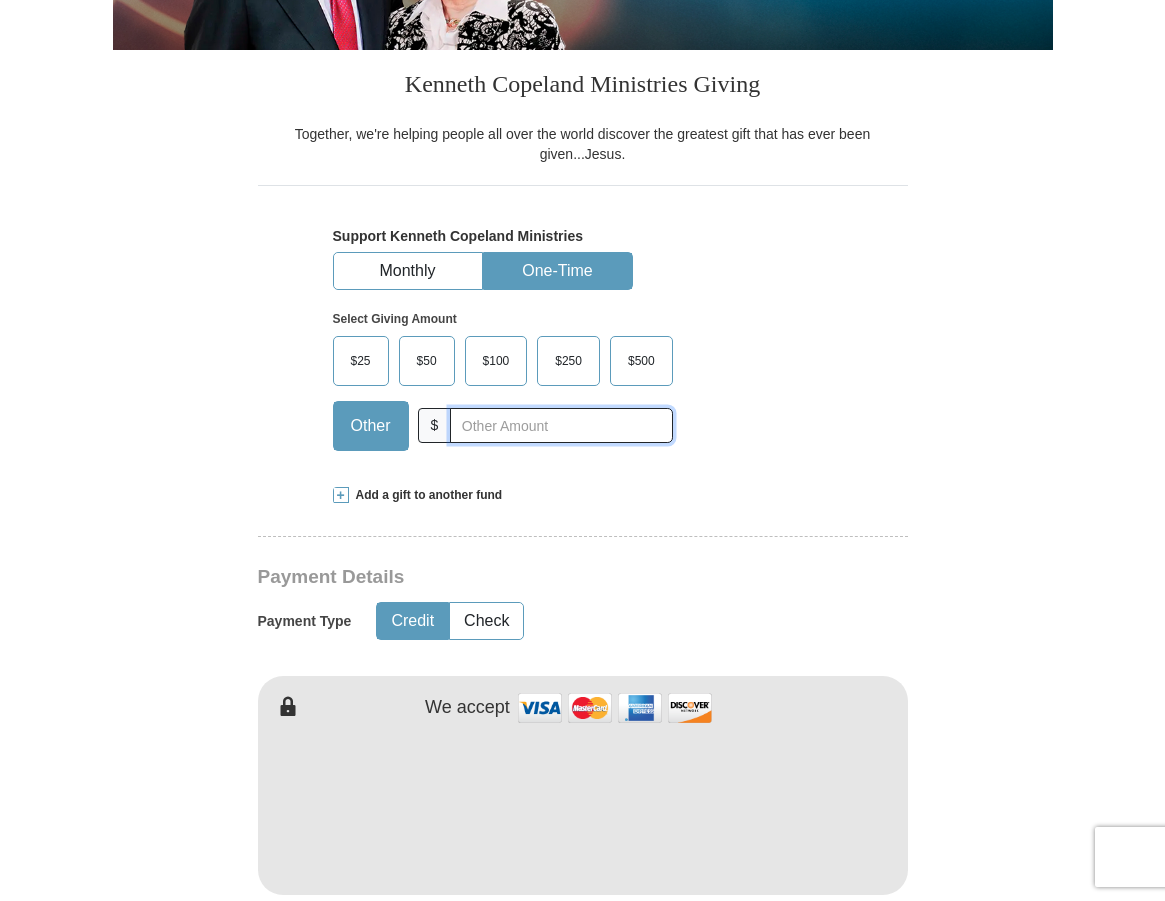 type on "35.00" 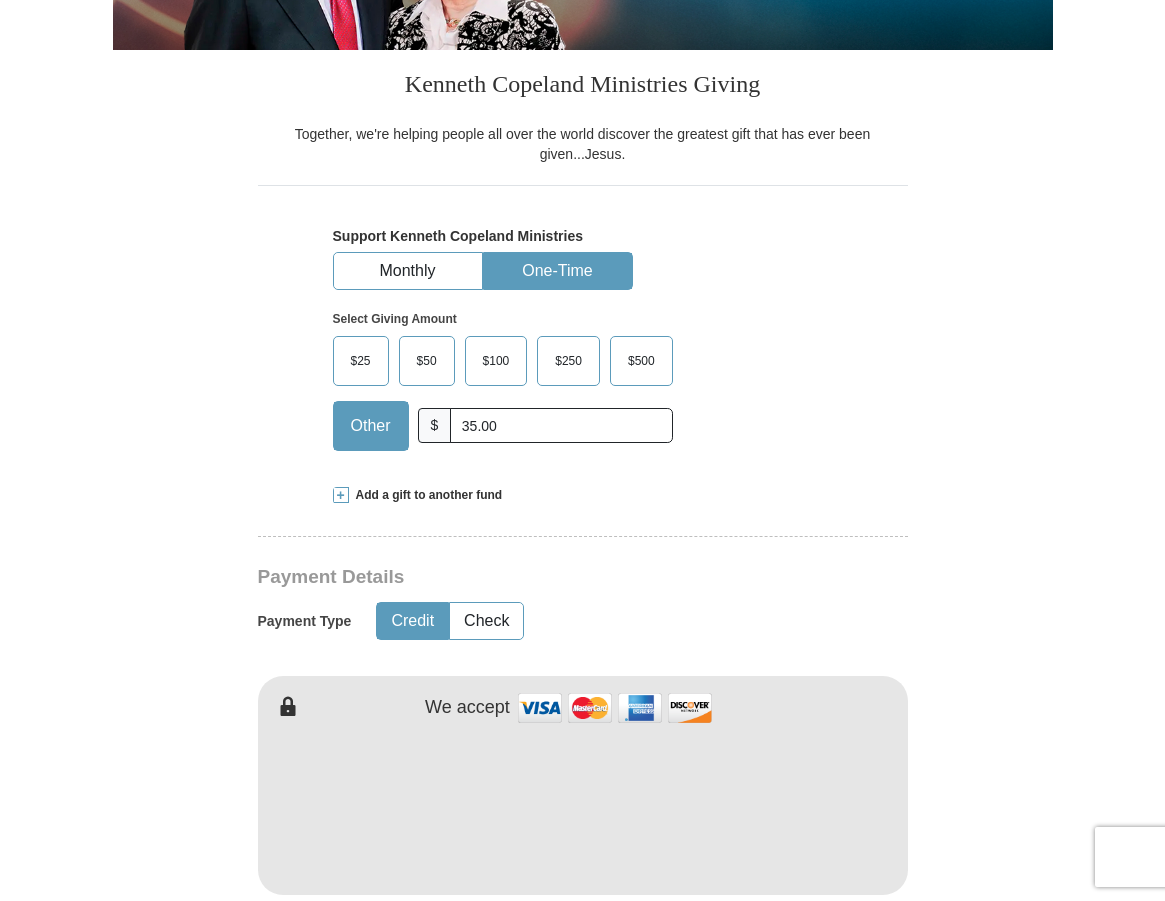 click on "Kenneth Copeland Ministries Giving
Together, we're helping people all over the world discover the greatest gift that has ever been given...Jesus.
Support Kenneth Copeland Ministries
Monthly
One-Time
Select Giving Amount
Amount must be a valid number
The total gift cannot be less than $1.00
$25 $" at bounding box center (583, 1063) 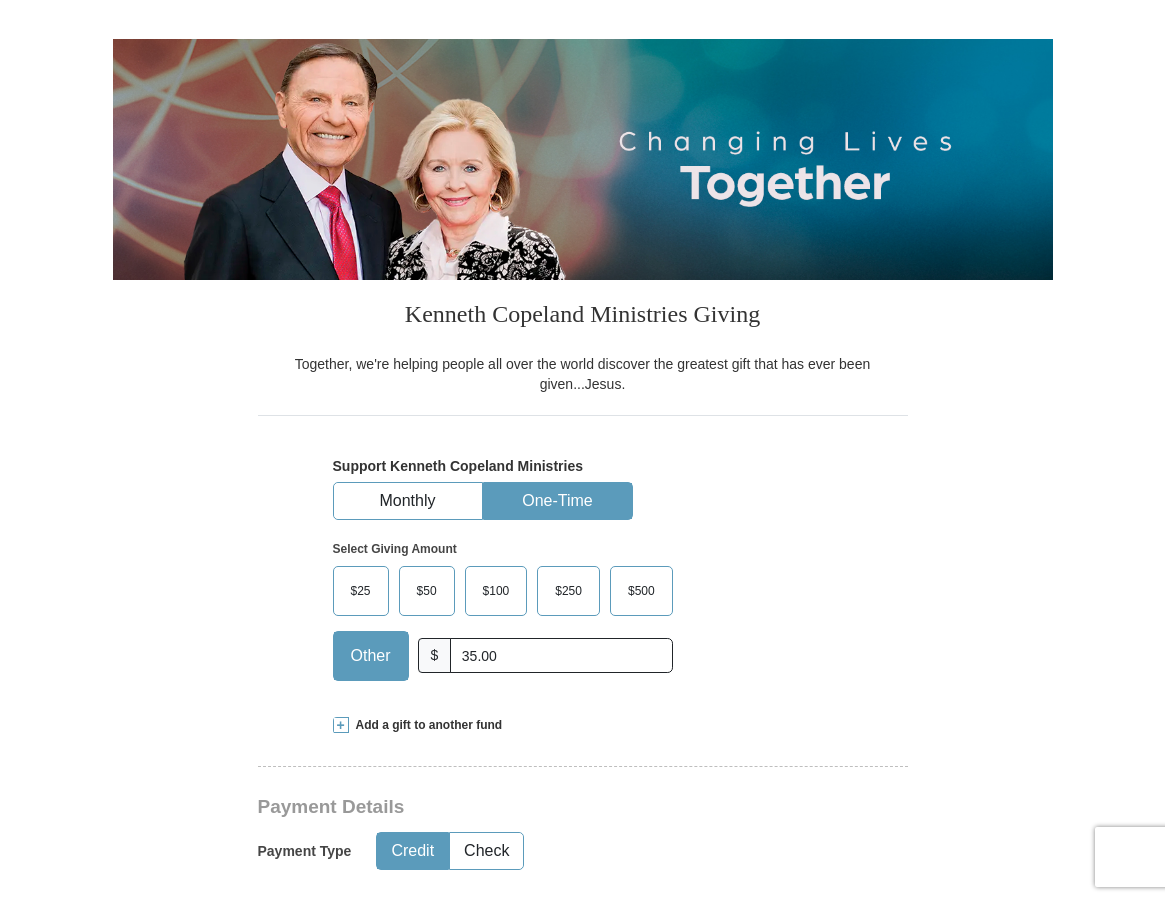 scroll, scrollTop: 0, scrollLeft: 0, axis: both 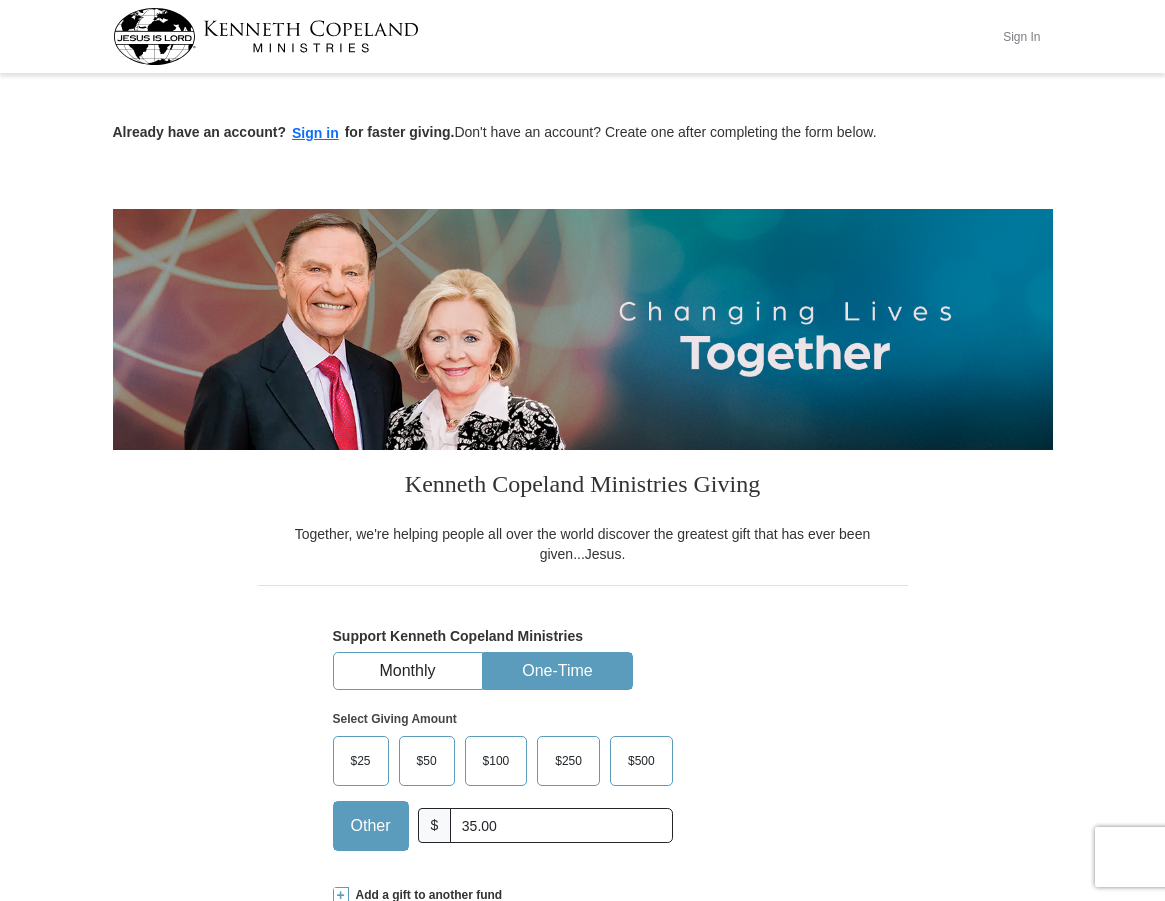 click on "Sign In" at bounding box center [1022, 36] 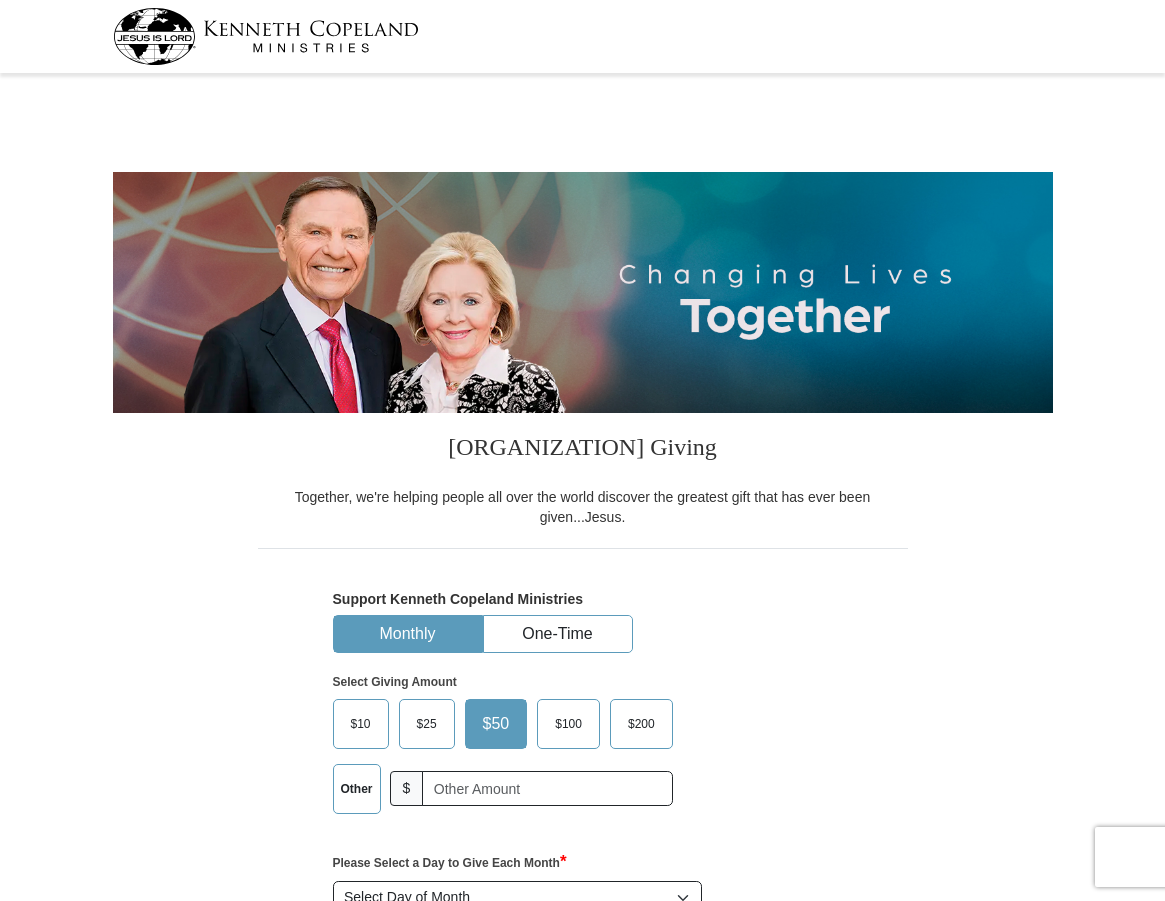 scroll, scrollTop: 0, scrollLeft: 0, axis: both 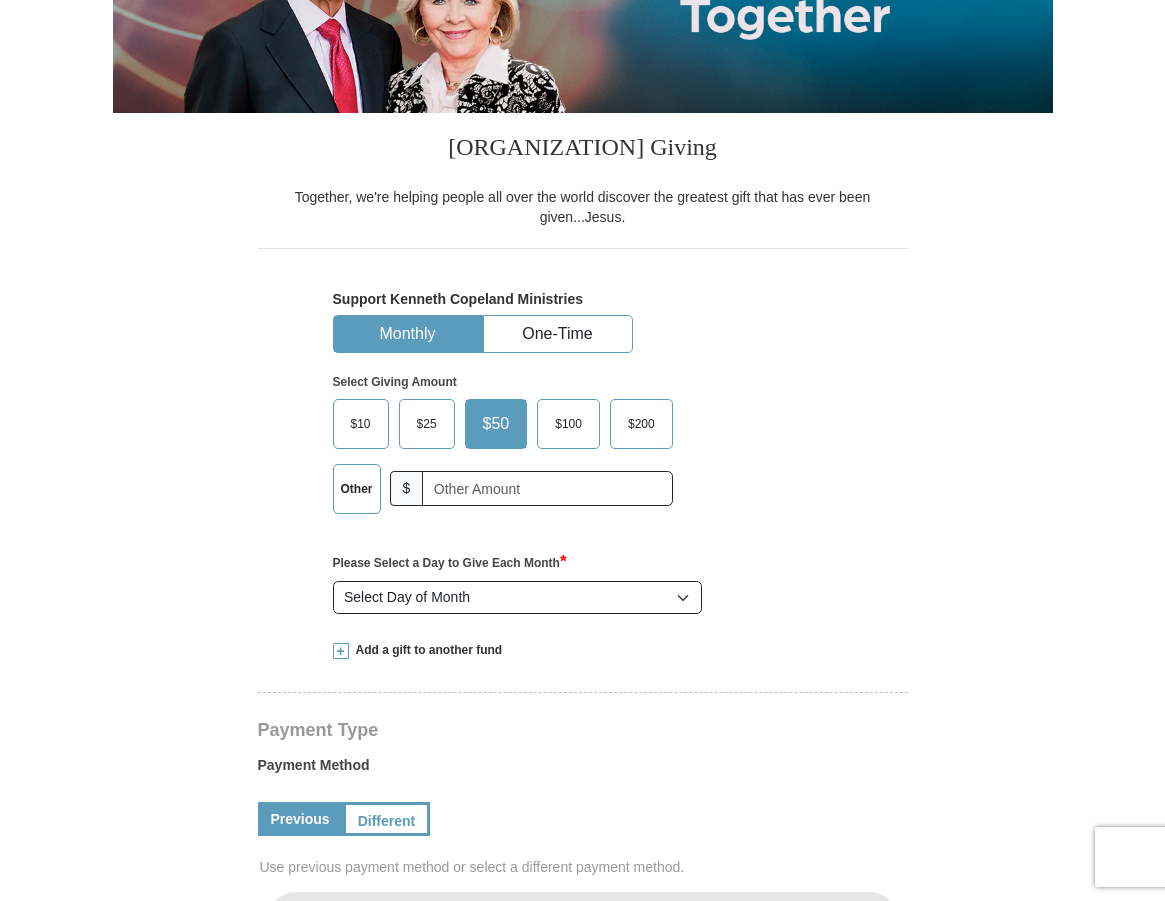 click on "Other" at bounding box center (357, 489) 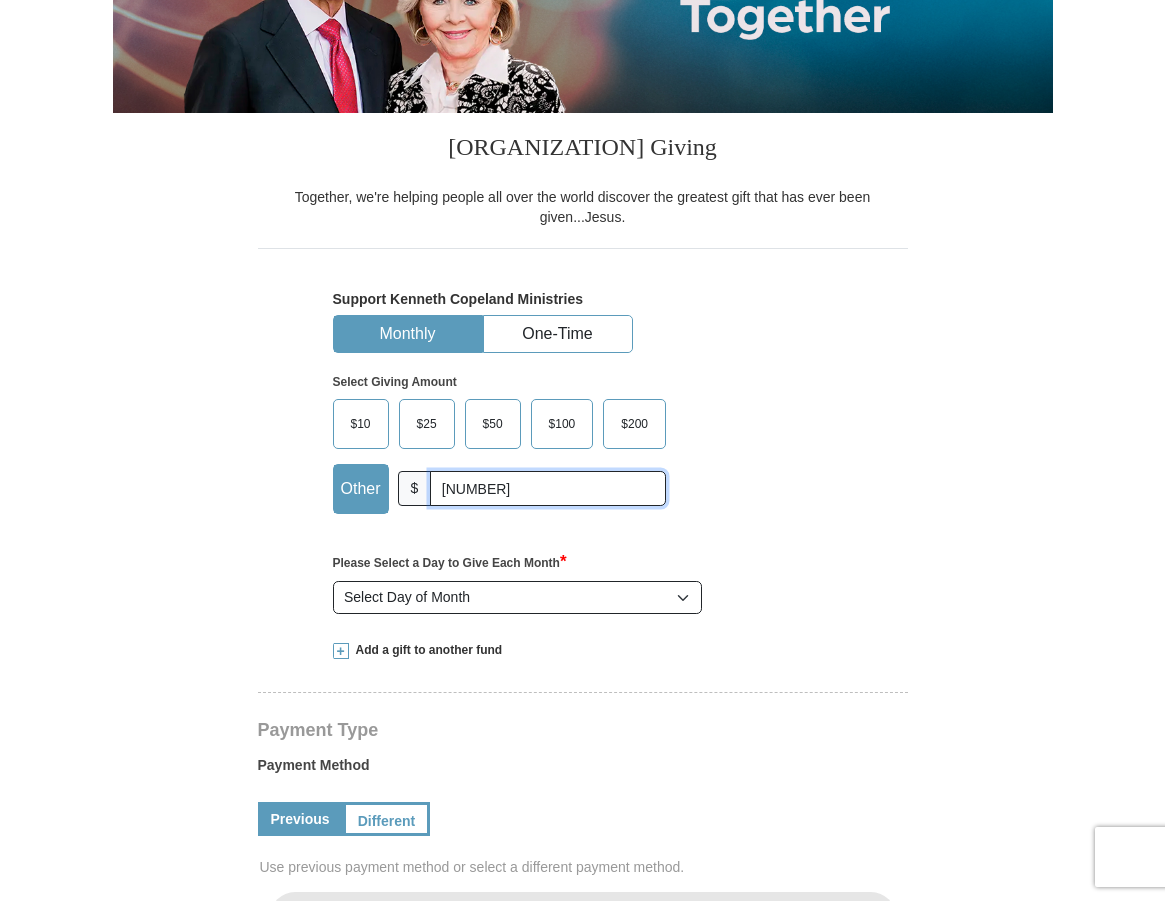 type on "35.00" 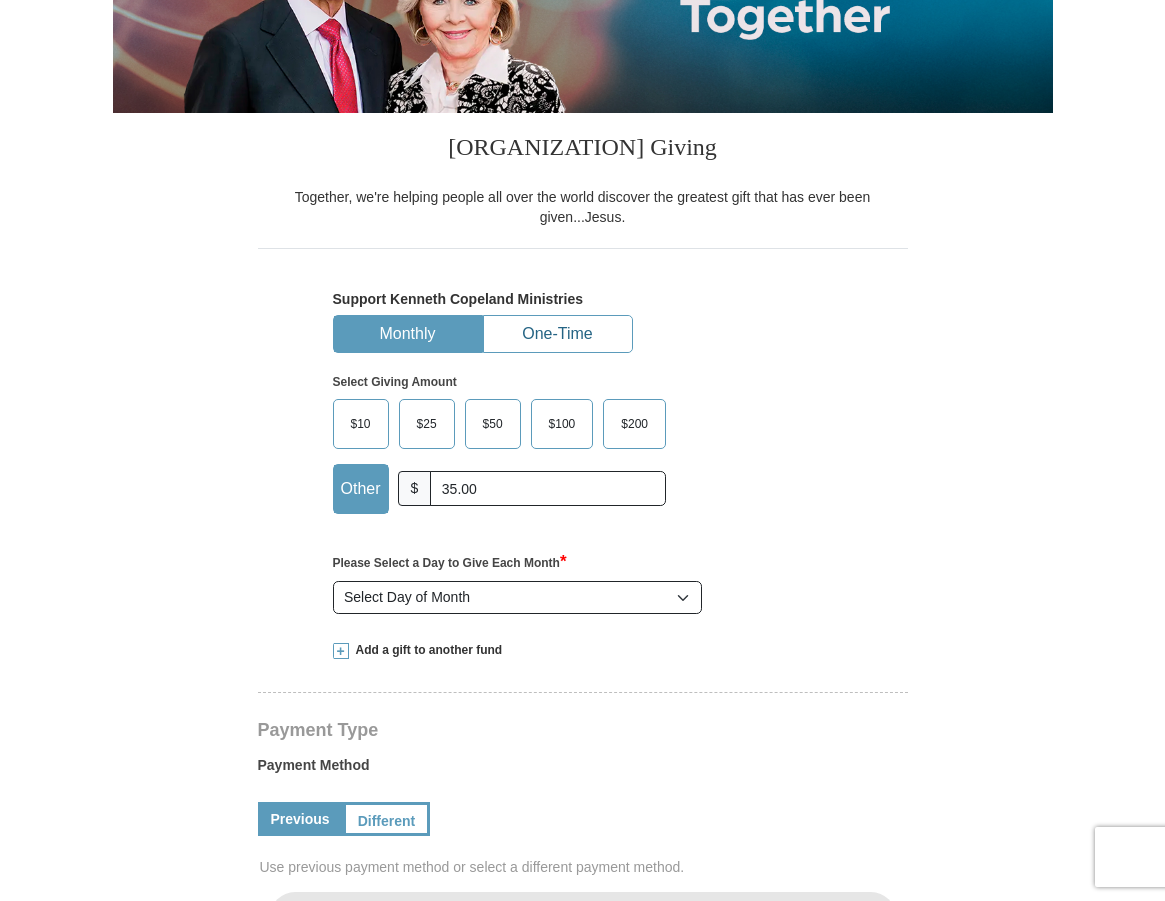 click on "One-Time" at bounding box center (558, 334) 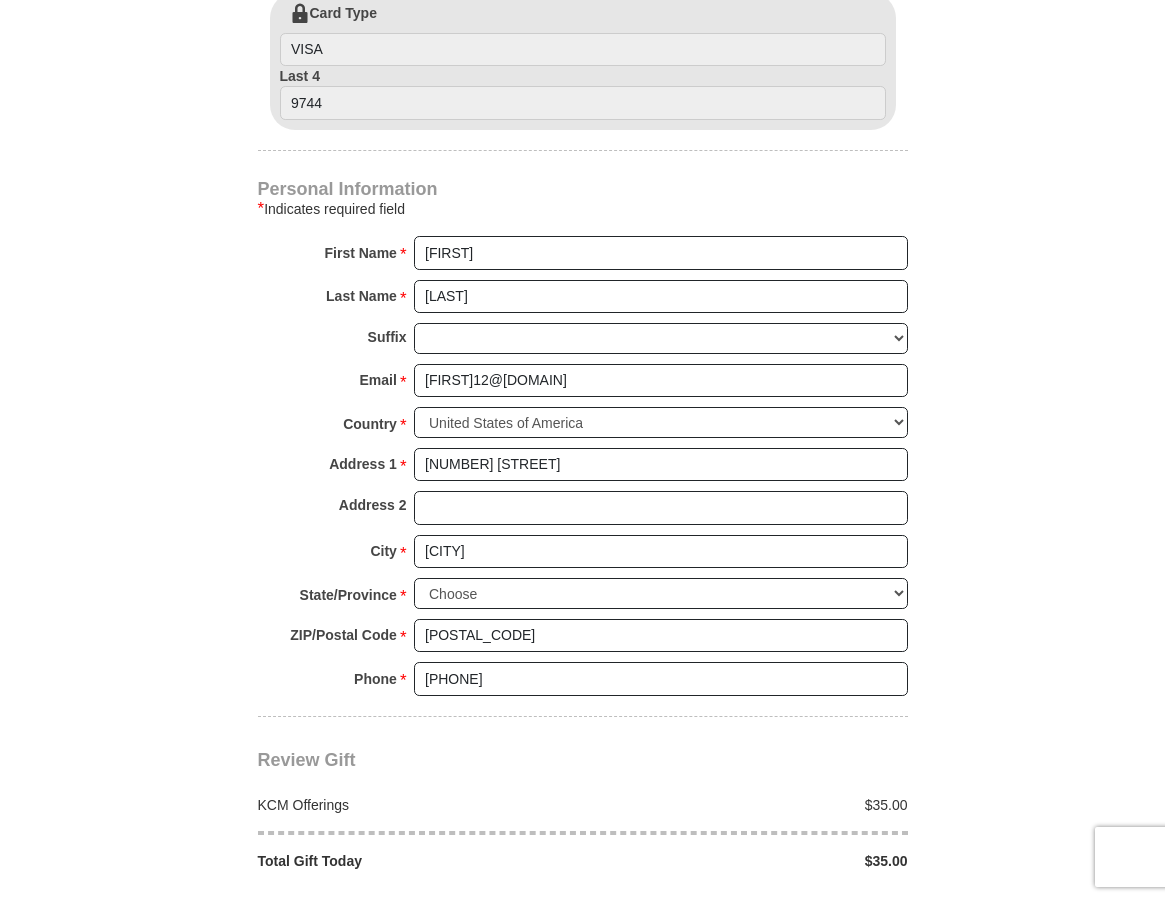 scroll, scrollTop: 1200, scrollLeft: 0, axis: vertical 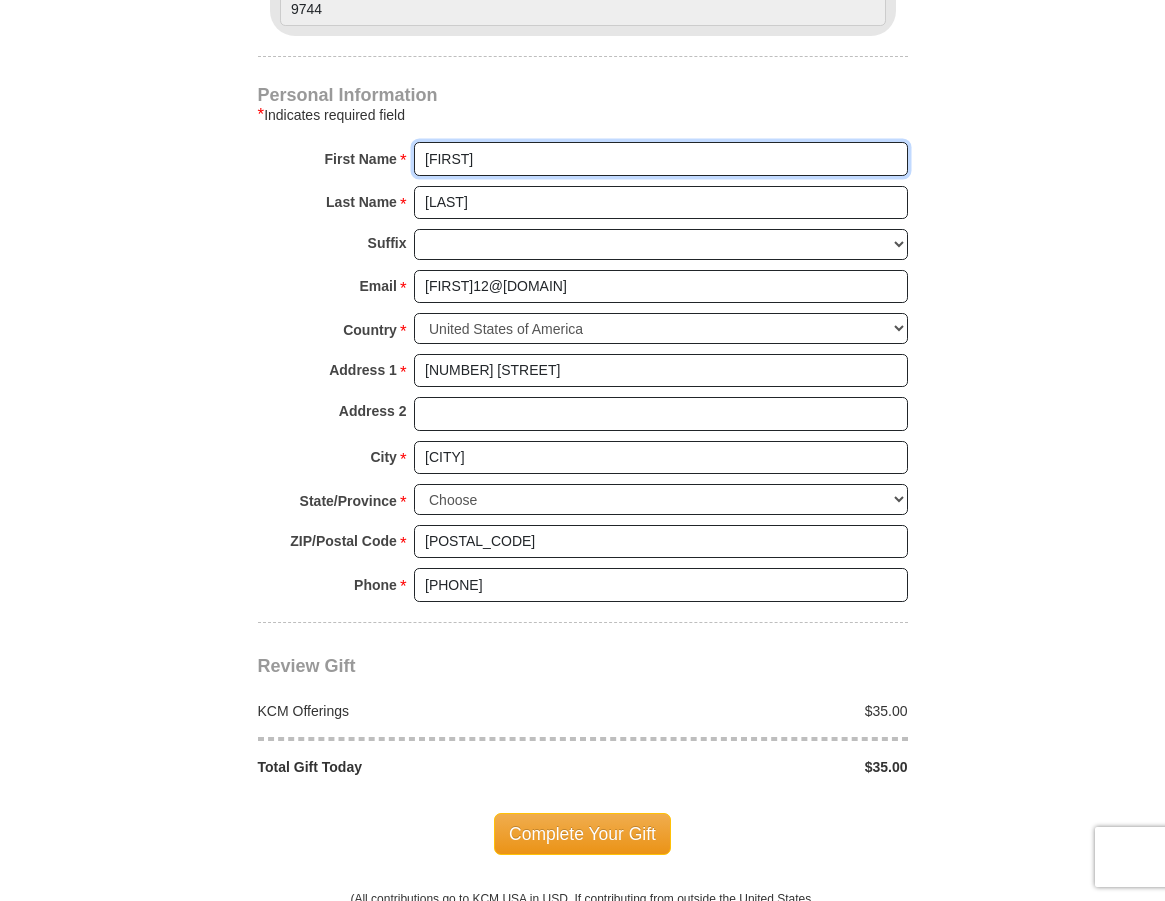 click on "[FIRST]" at bounding box center (661, 159) 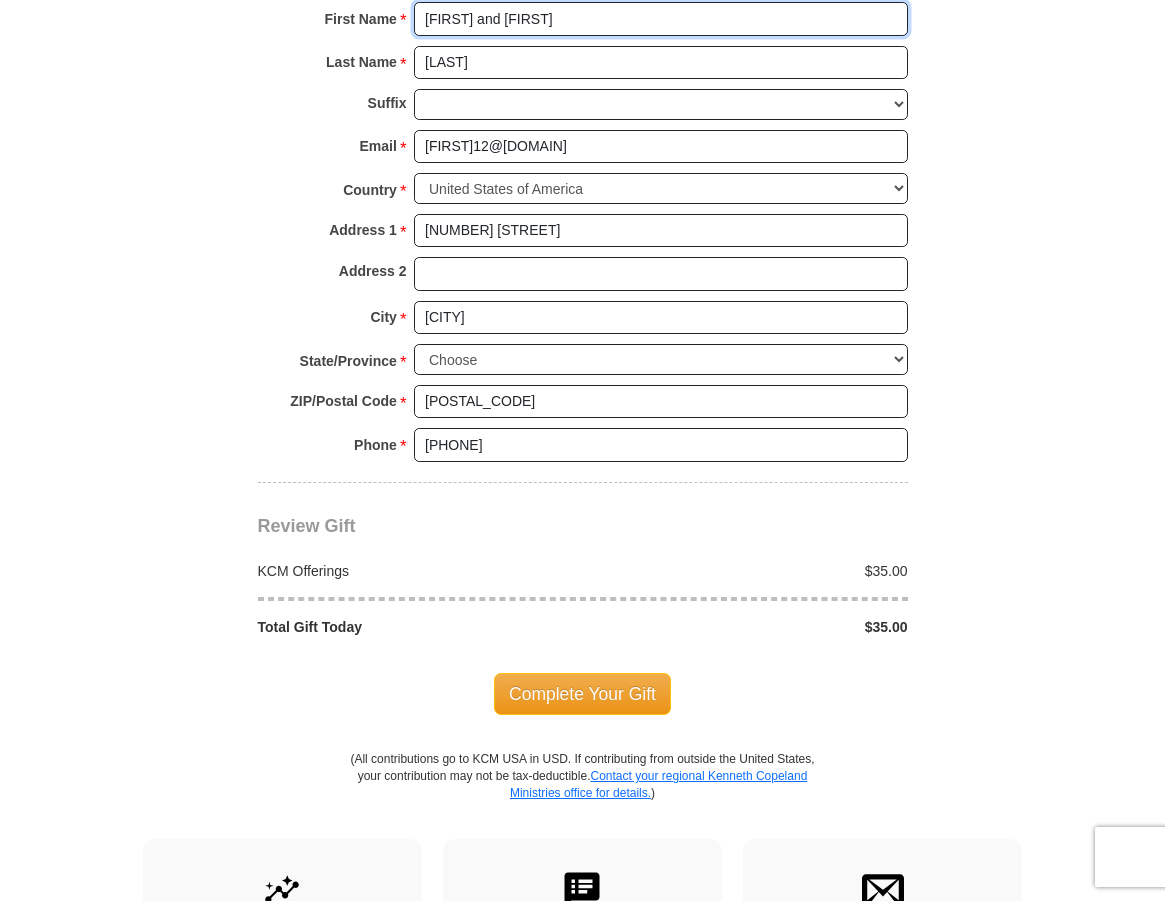 scroll, scrollTop: 1500, scrollLeft: 0, axis: vertical 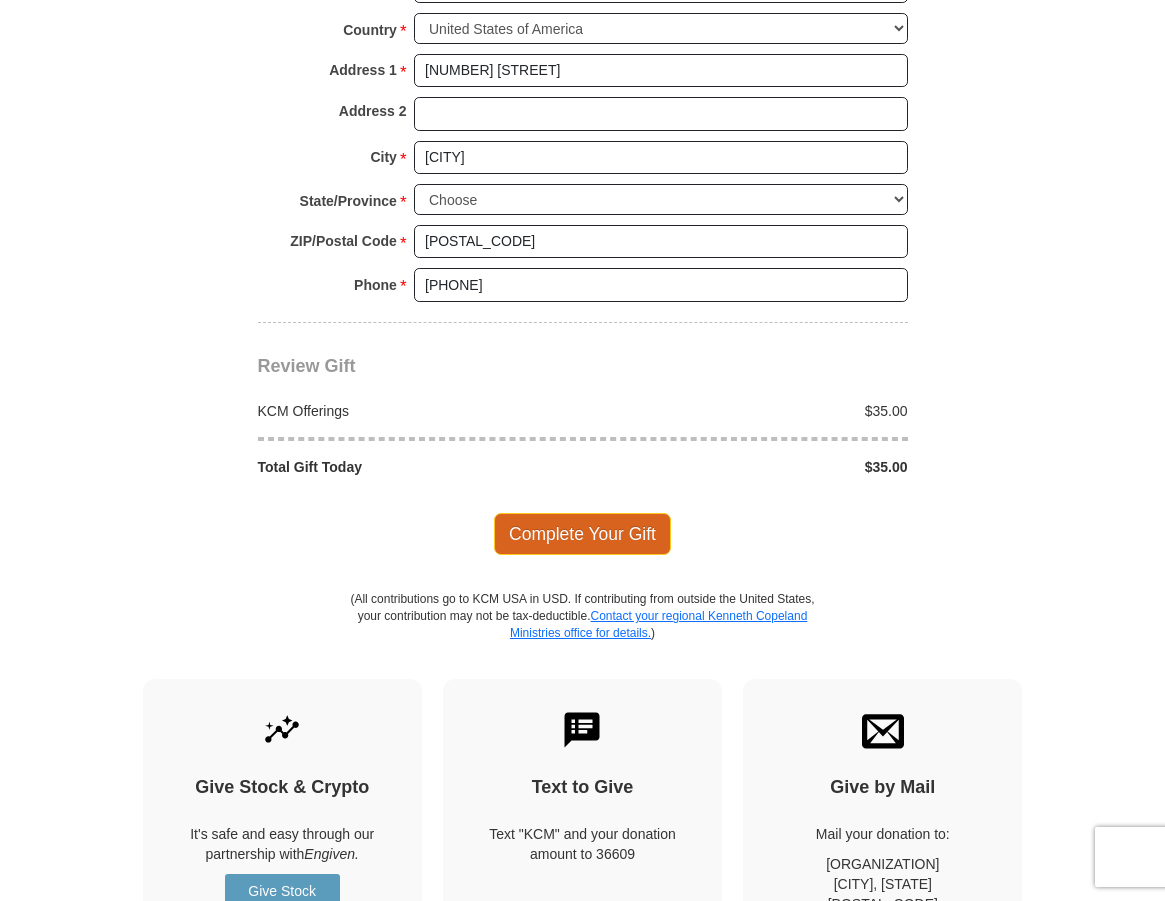 type on "[FIRST] and [LAST]" 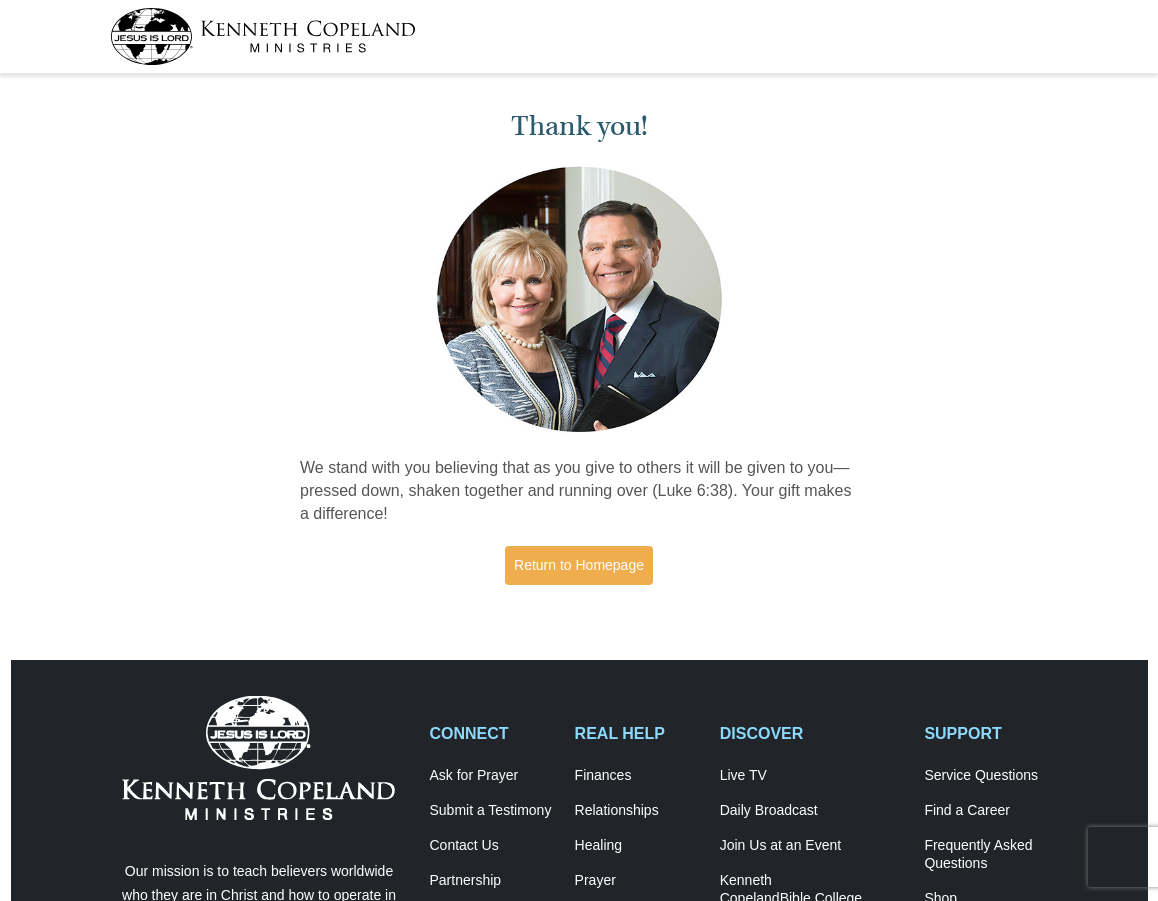 scroll, scrollTop: 0, scrollLeft: 0, axis: both 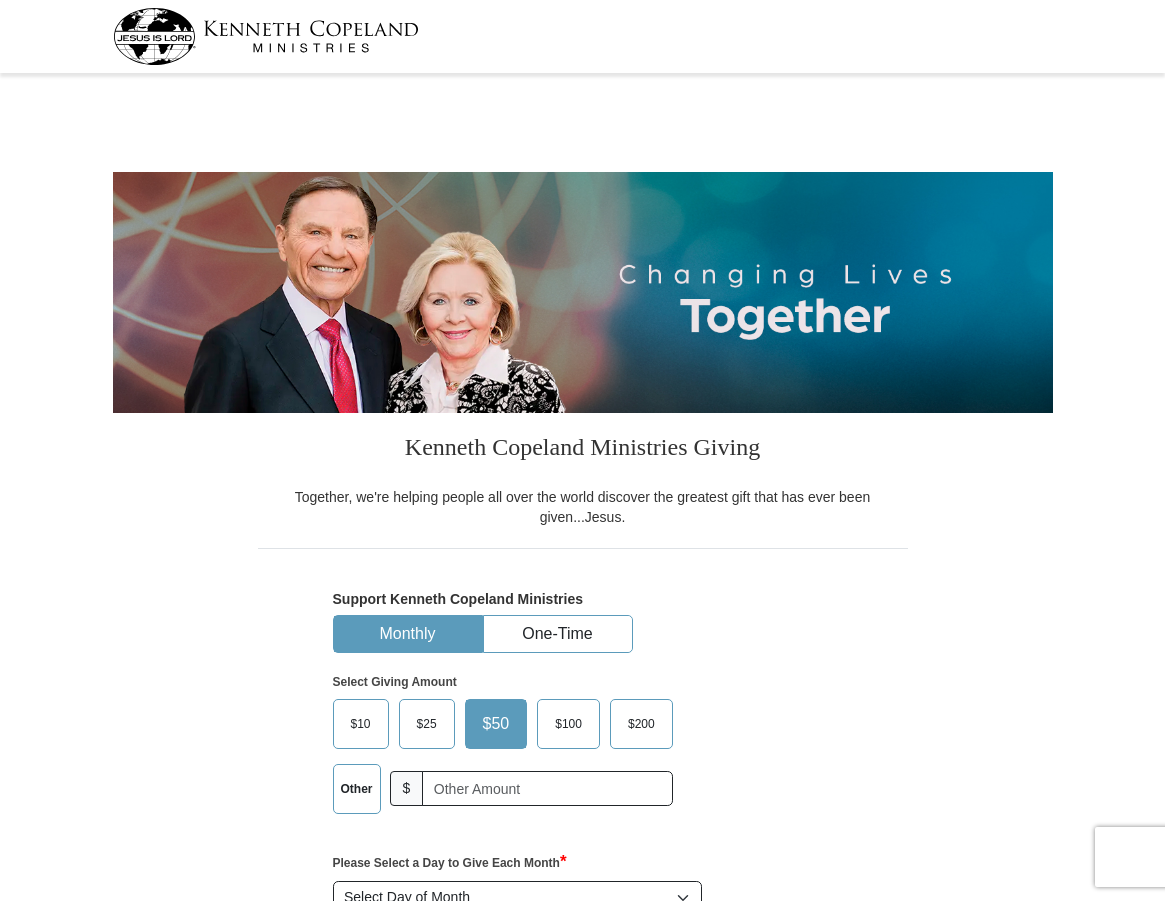 select on "[STATE]" 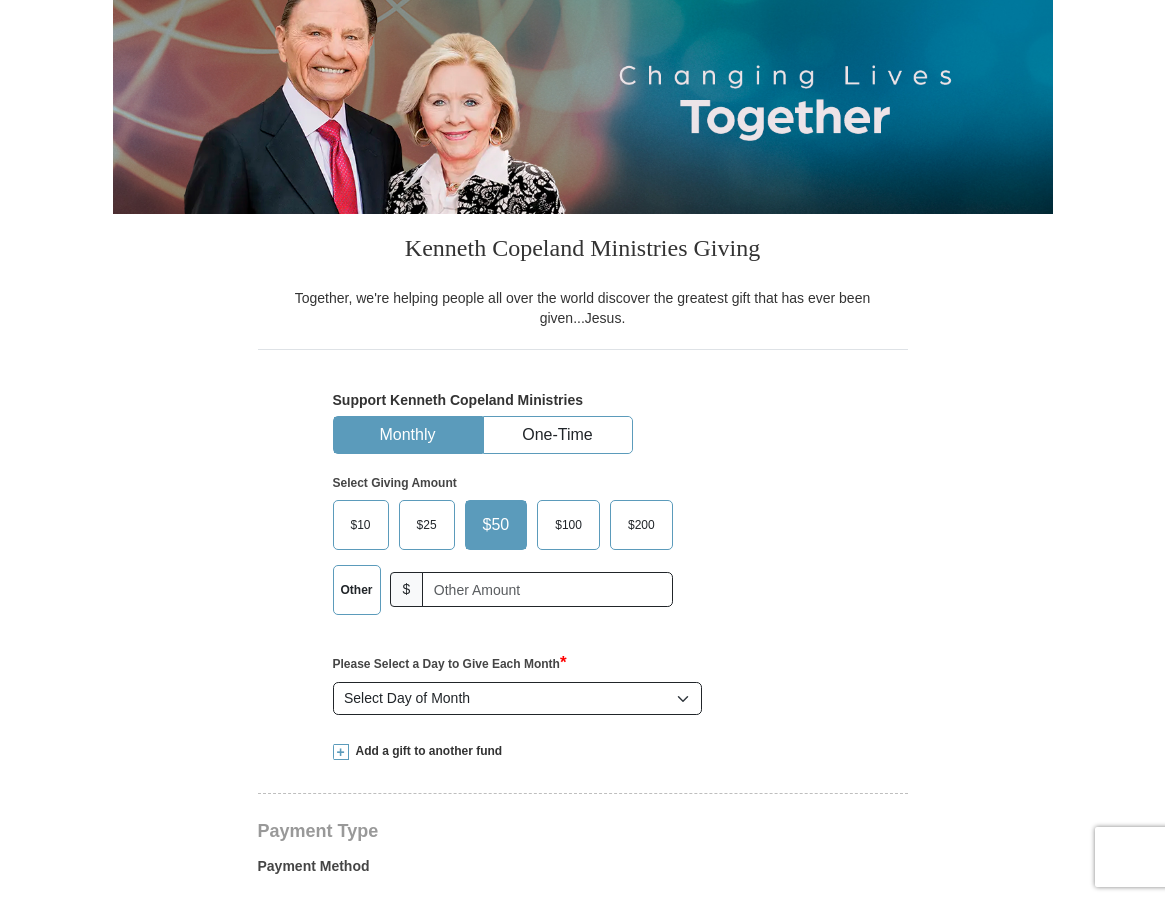 scroll, scrollTop: 200, scrollLeft: 0, axis: vertical 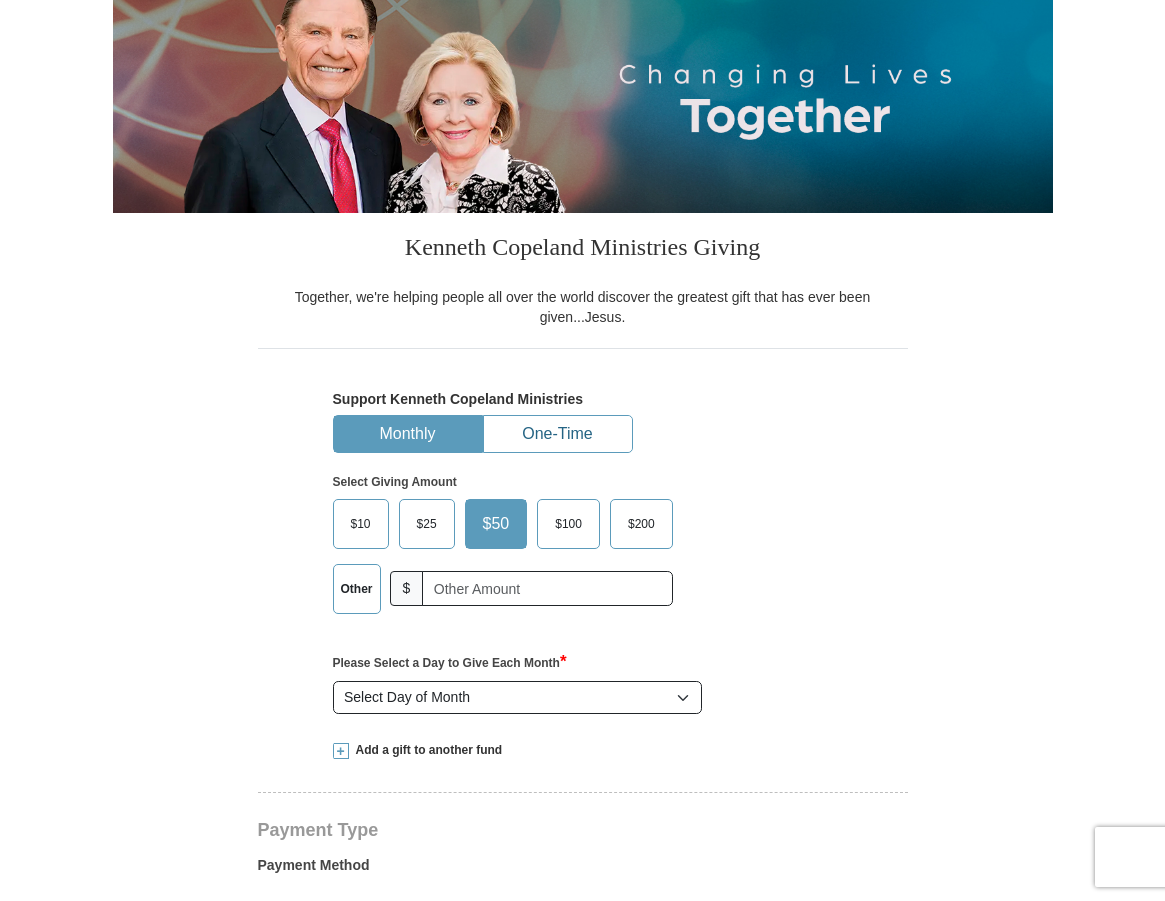 click on "One-Time" at bounding box center [558, 434] 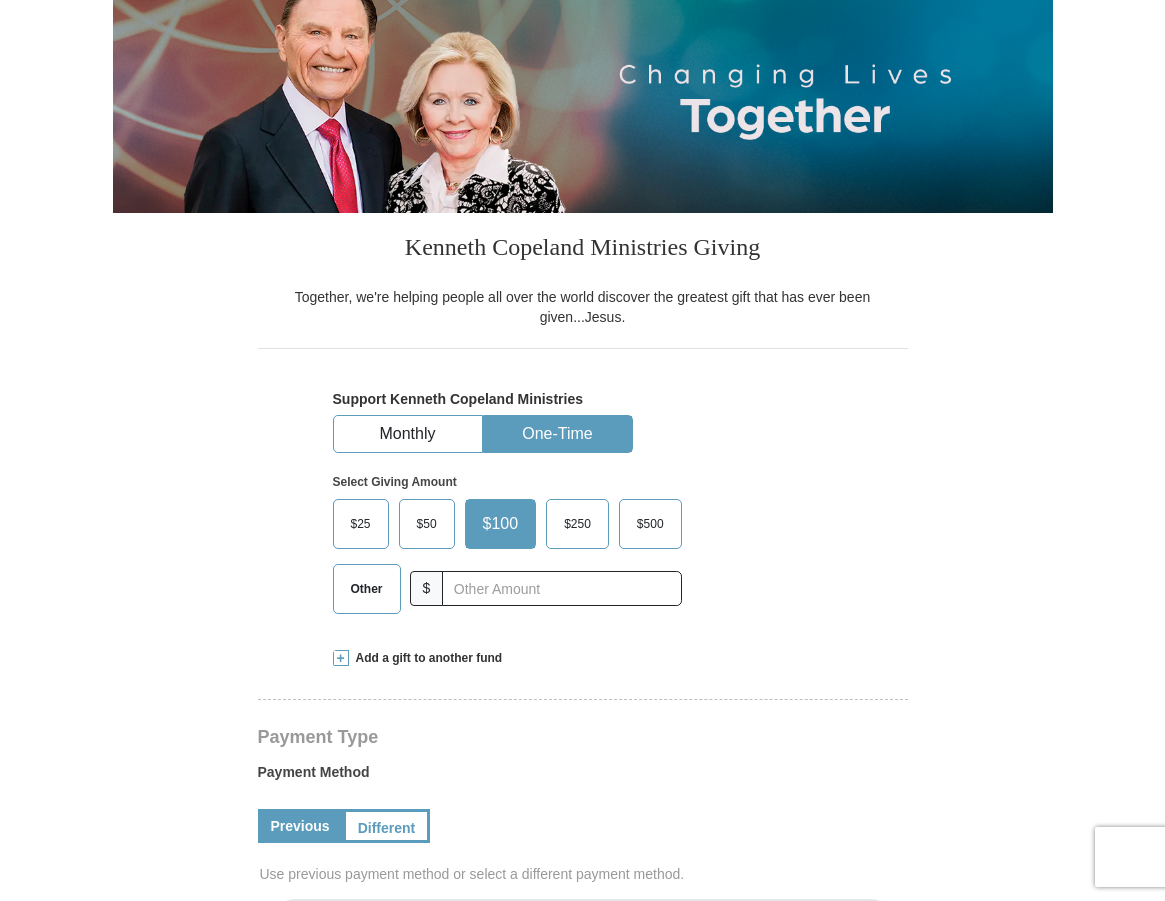 click on "Other" at bounding box center [367, 589] 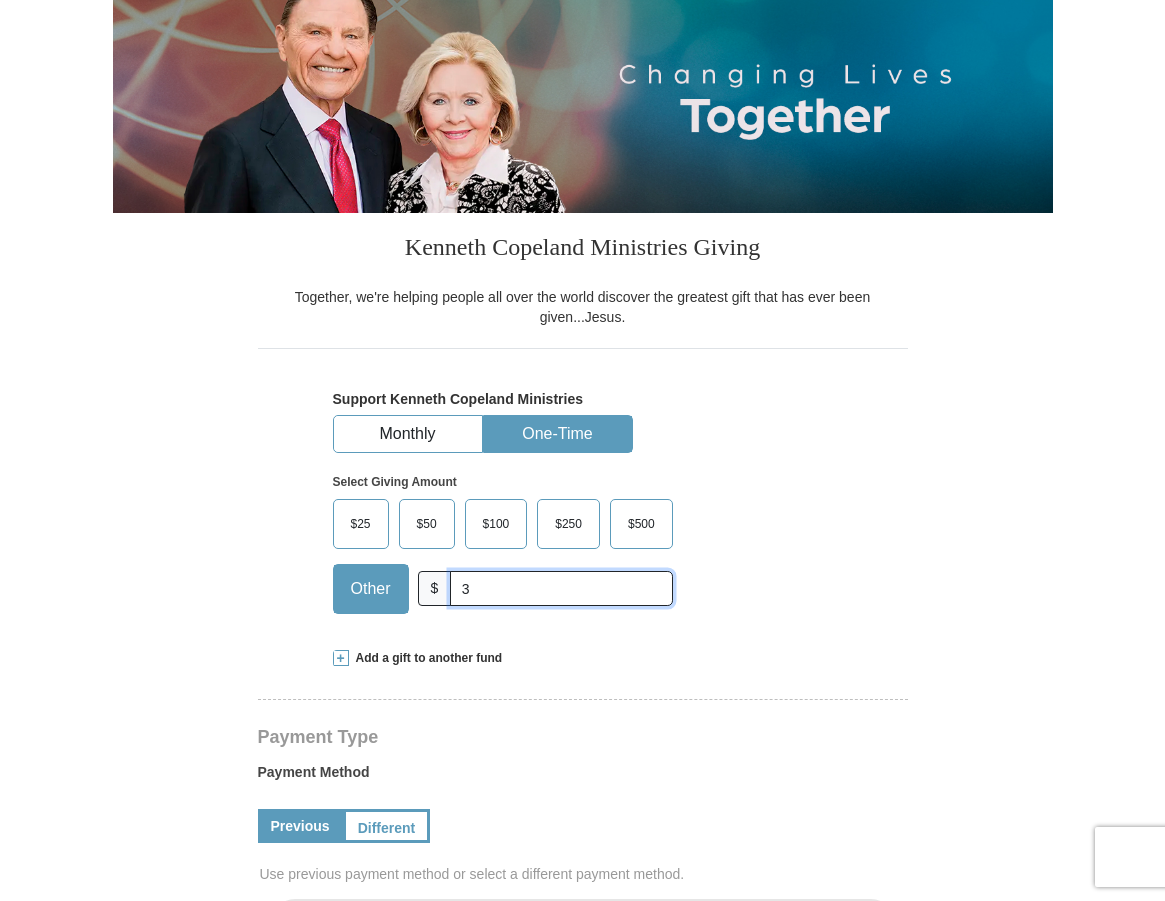 type on "35.00" 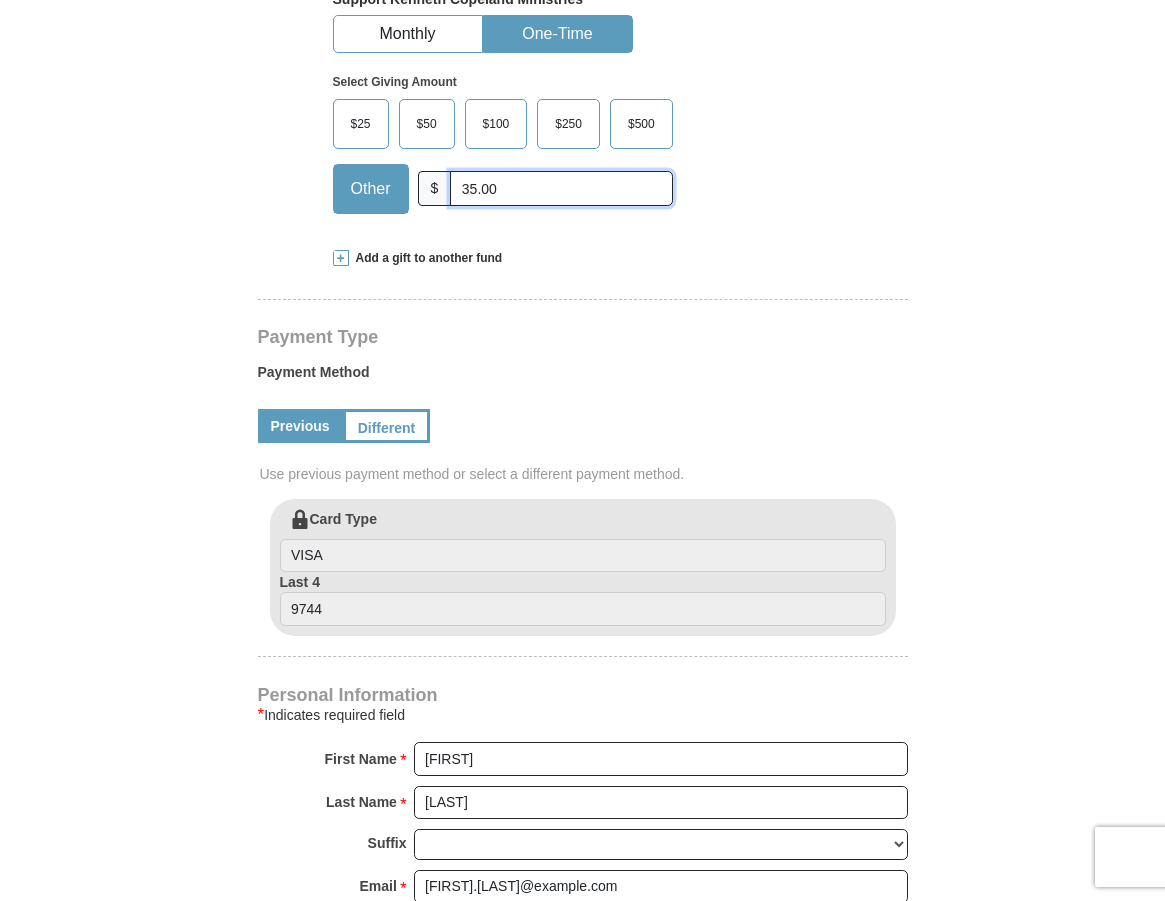 scroll, scrollTop: 700, scrollLeft: 0, axis: vertical 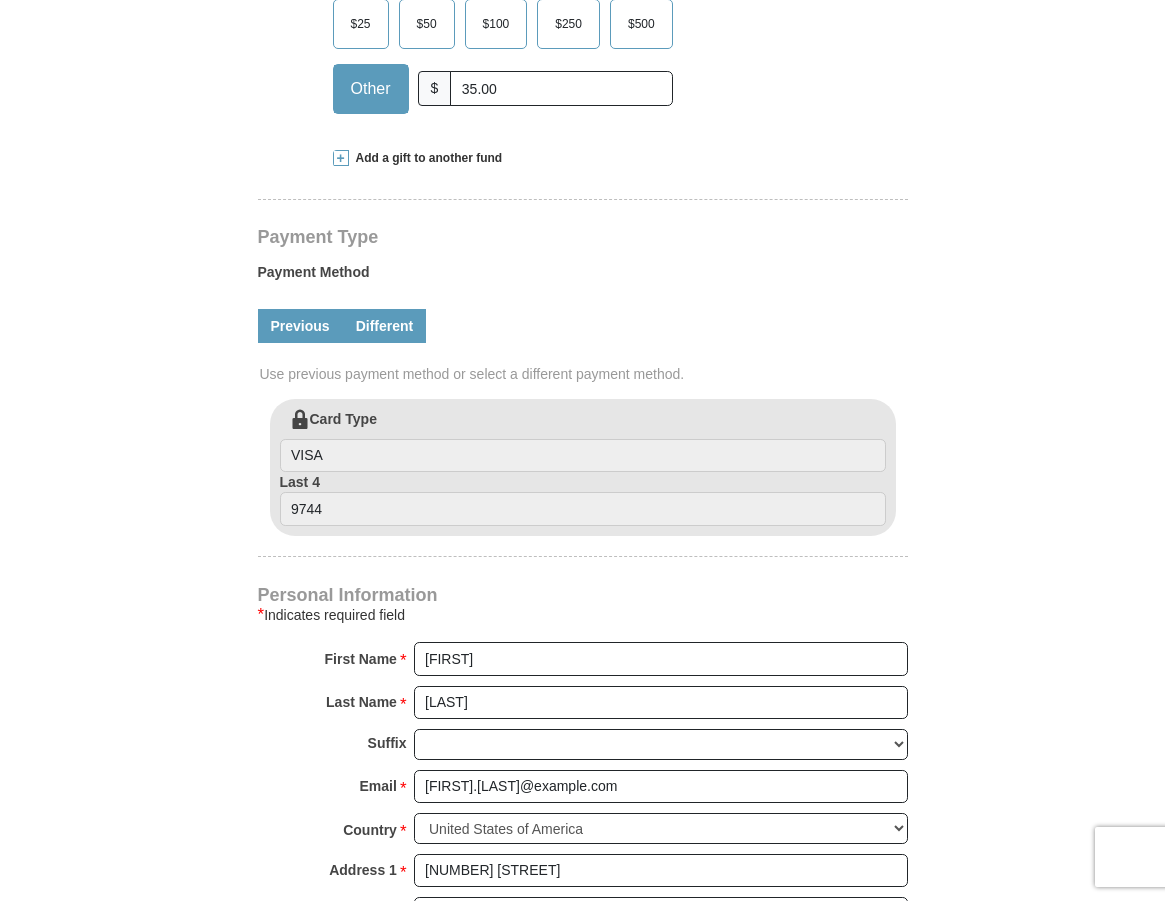 click on "Different" at bounding box center [385, 326] 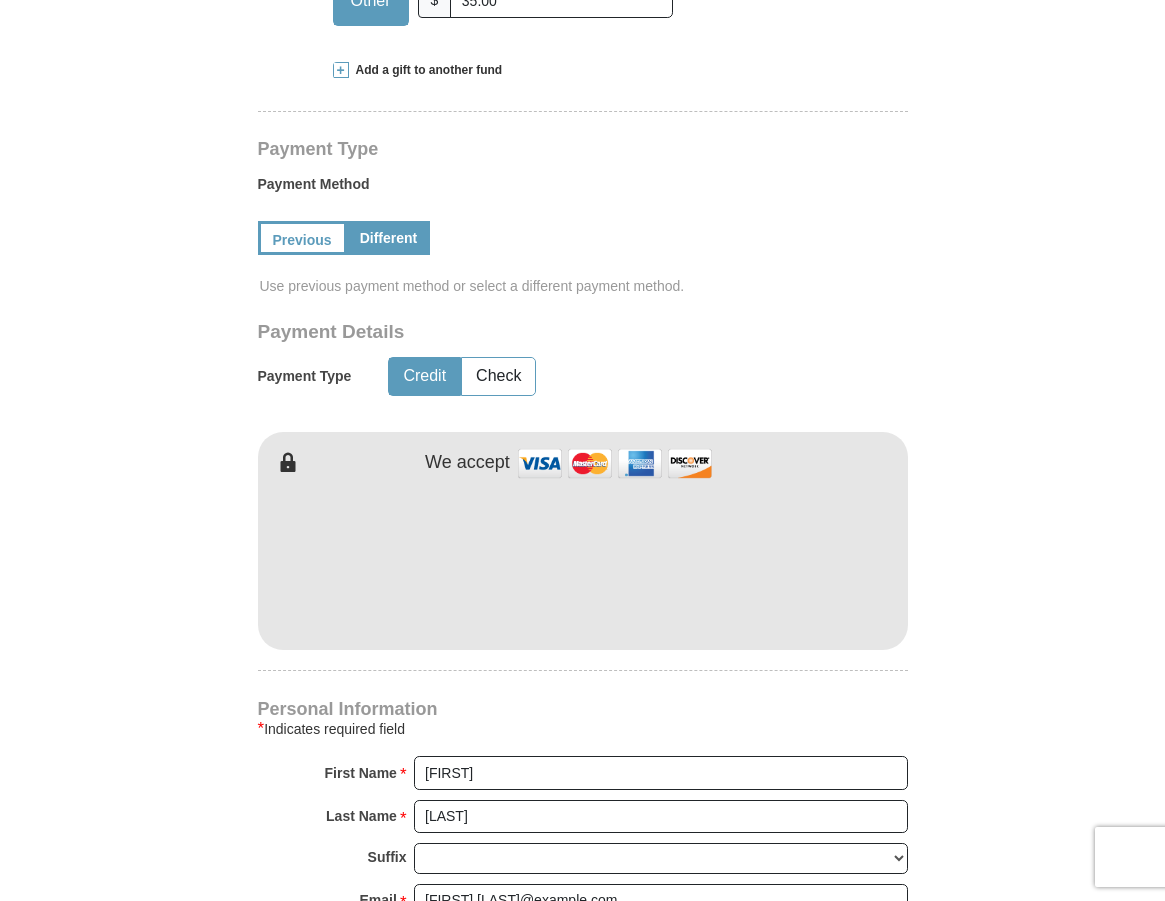 scroll, scrollTop: 800, scrollLeft: 0, axis: vertical 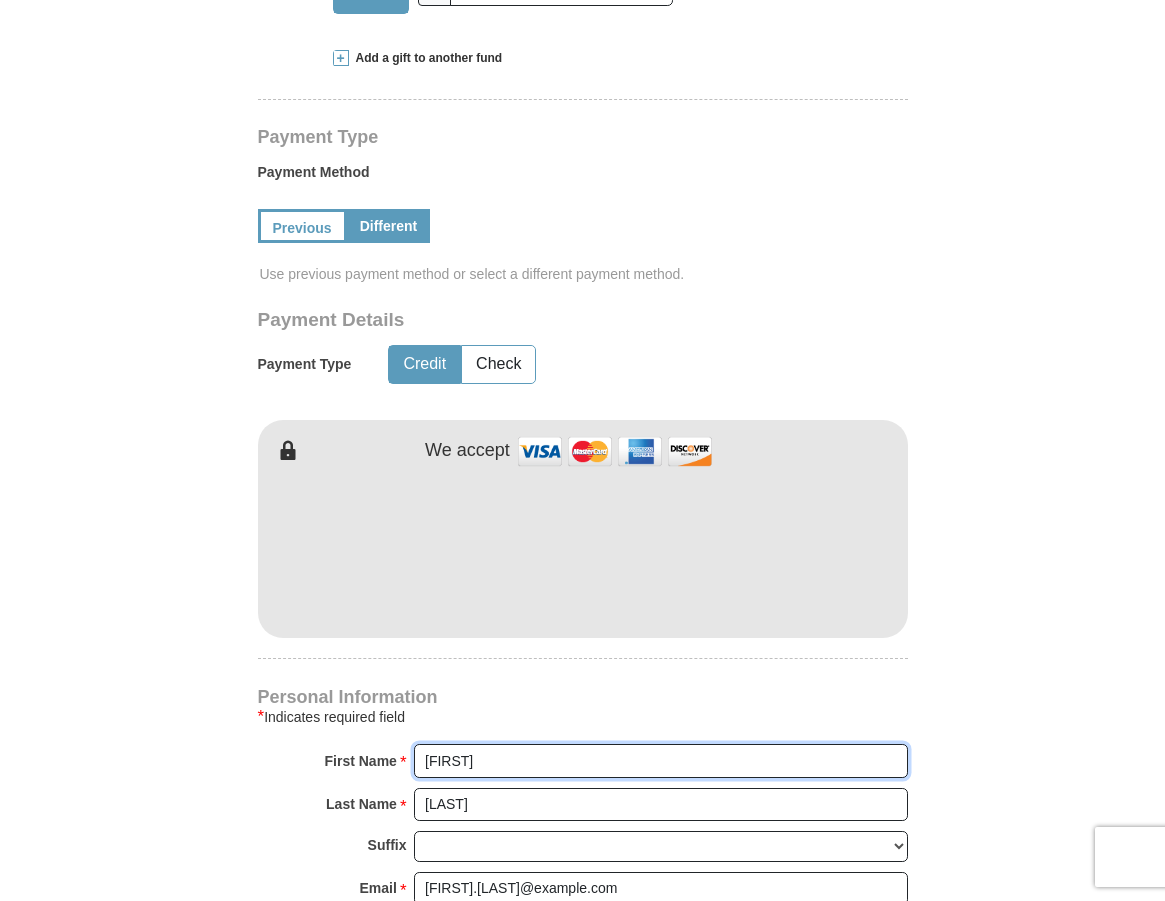 click on "[FIRST]" at bounding box center (661, 761) 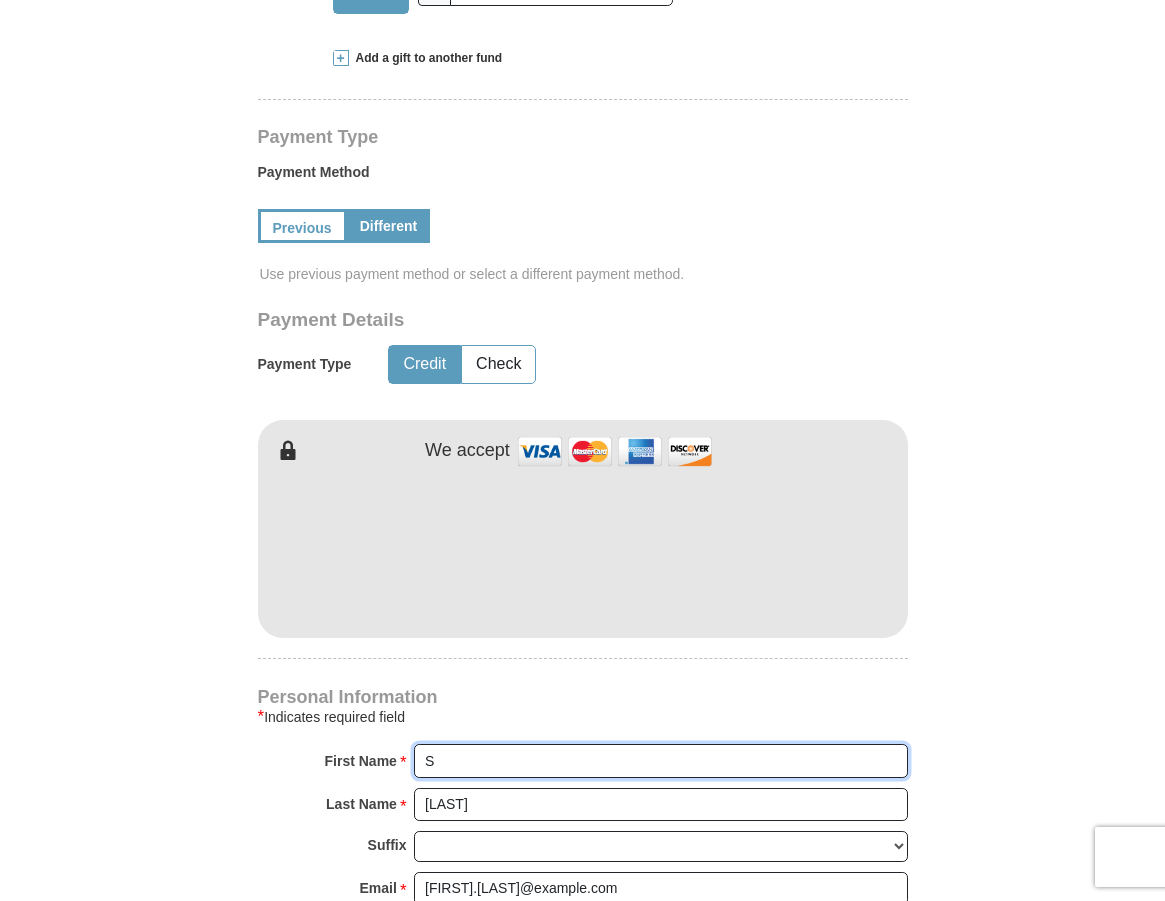 type on "[FIRST] and [LAST]" 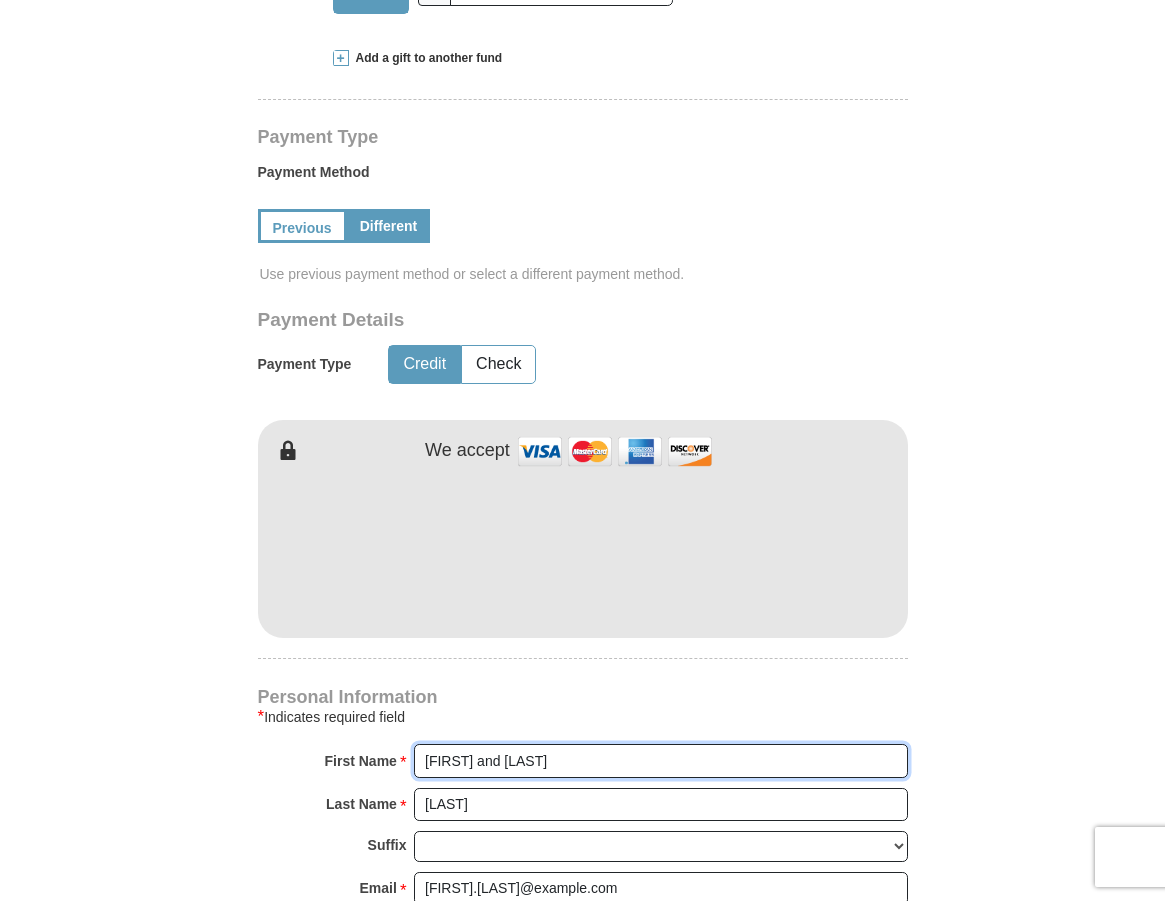 scroll, scrollTop: 1400, scrollLeft: 0, axis: vertical 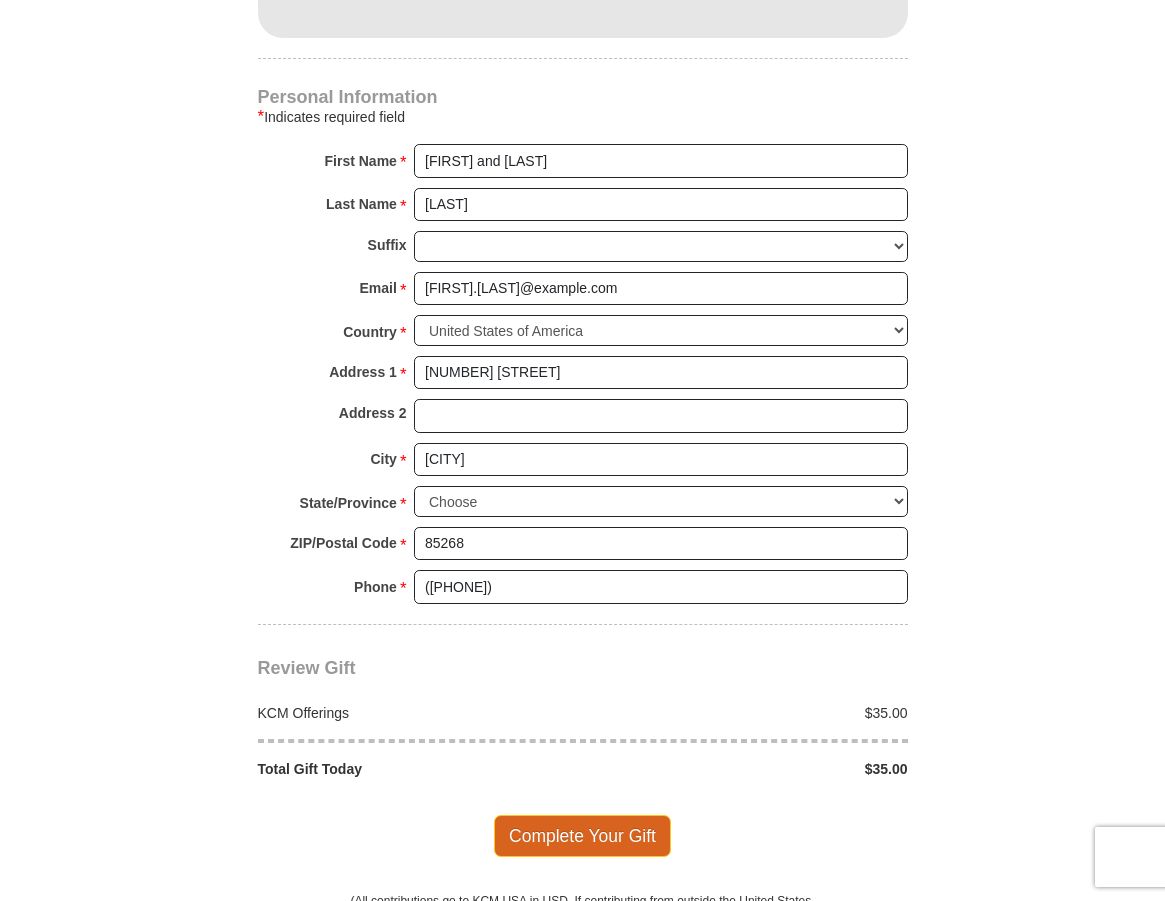 click on "Complete Your Gift" at bounding box center [582, 836] 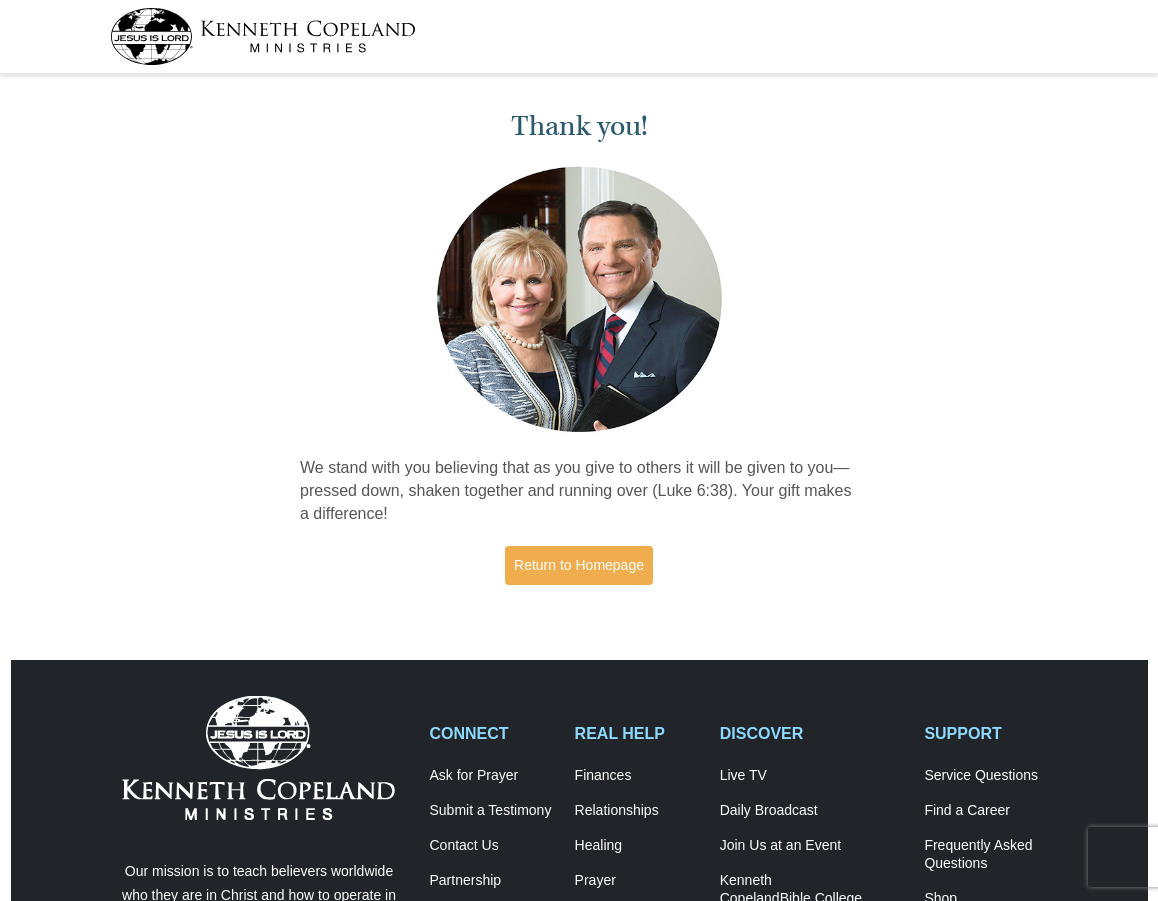 scroll, scrollTop: 0, scrollLeft: 0, axis: both 